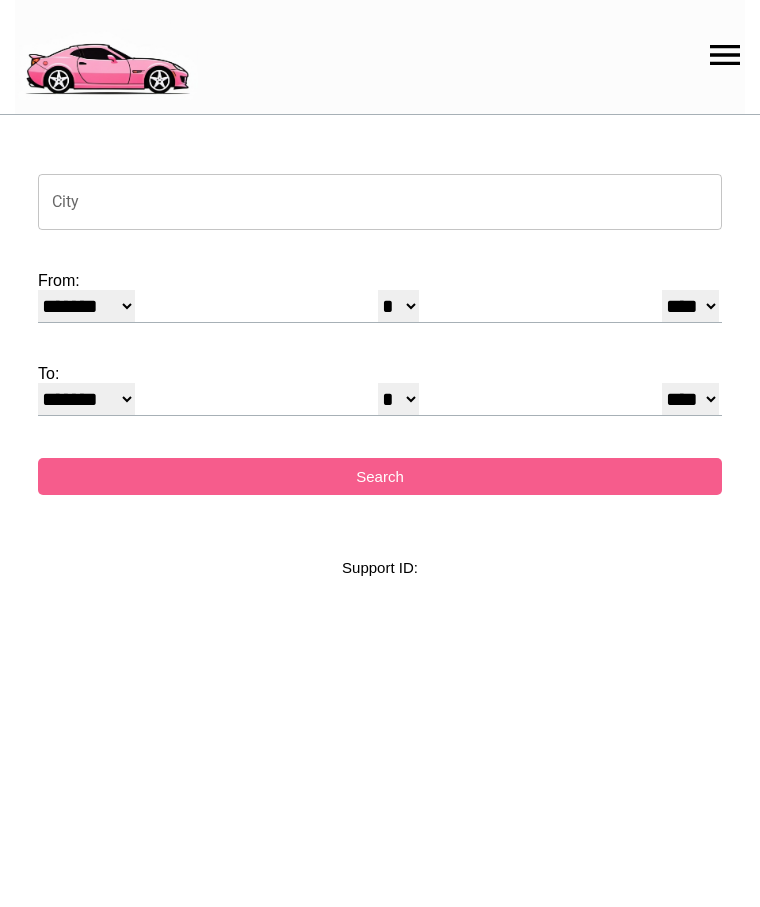 select on "*" 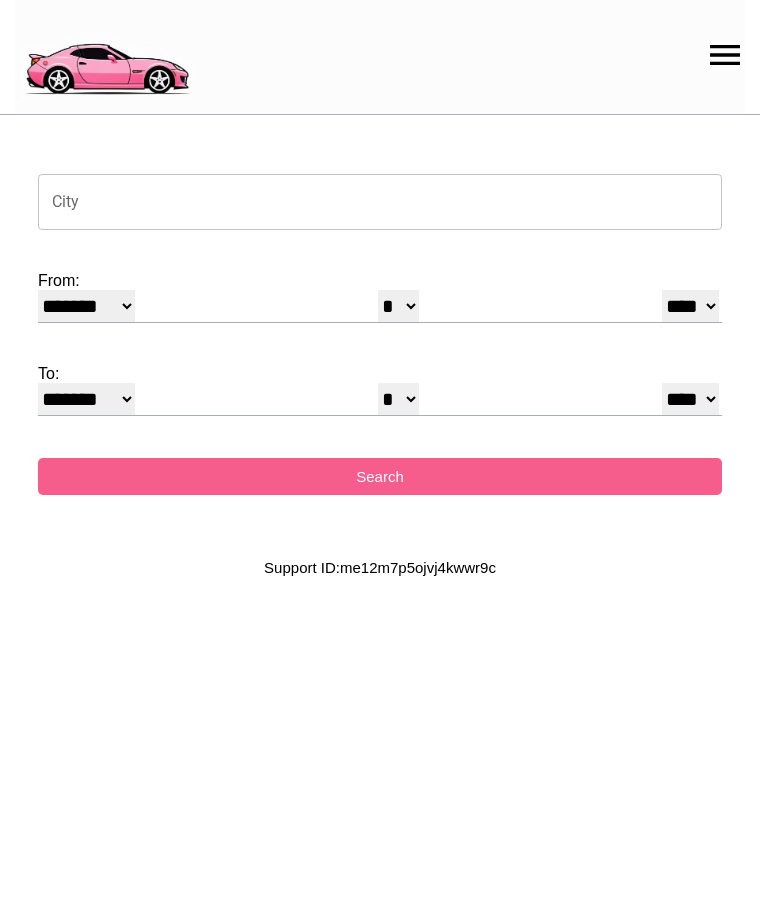 scroll, scrollTop: 0, scrollLeft: 0, axis: both 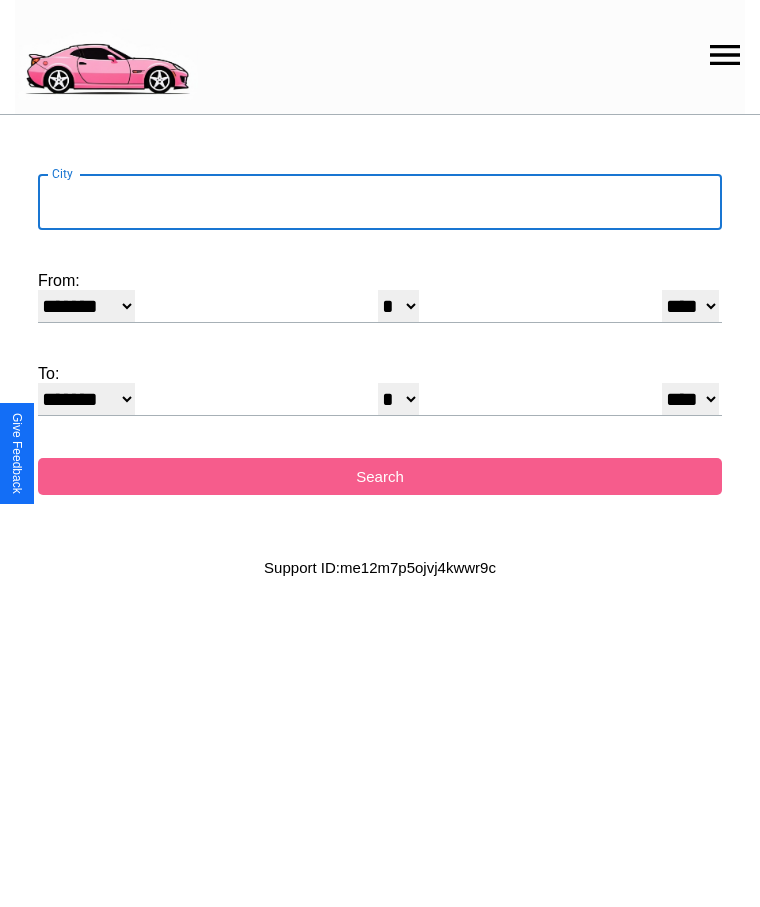 click on "City" at bounding box center (380, 202) 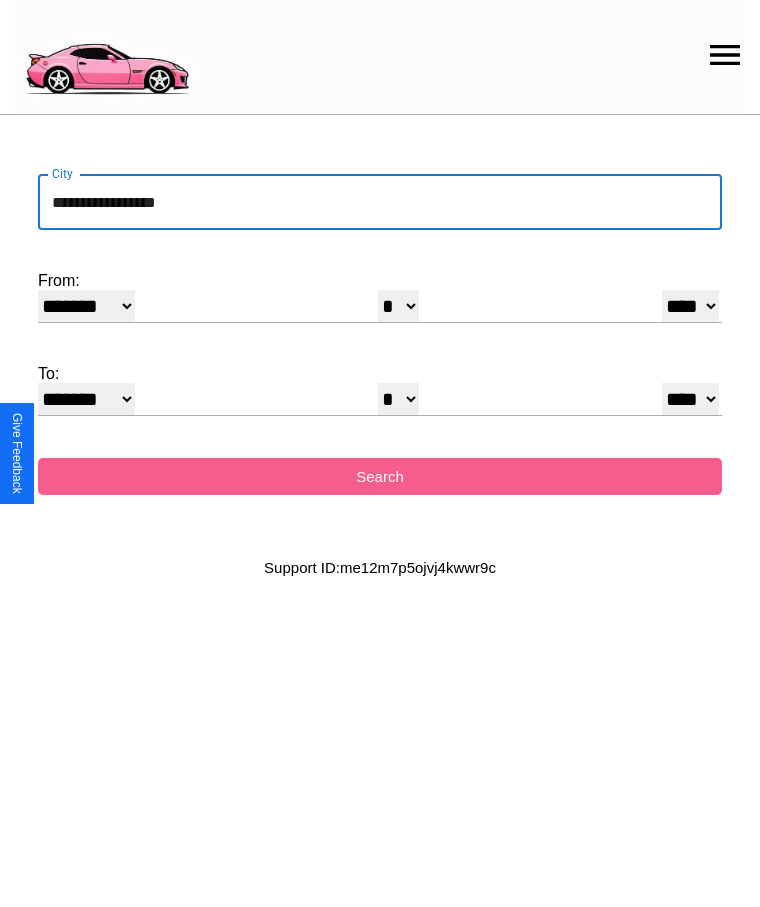 type on "**********" 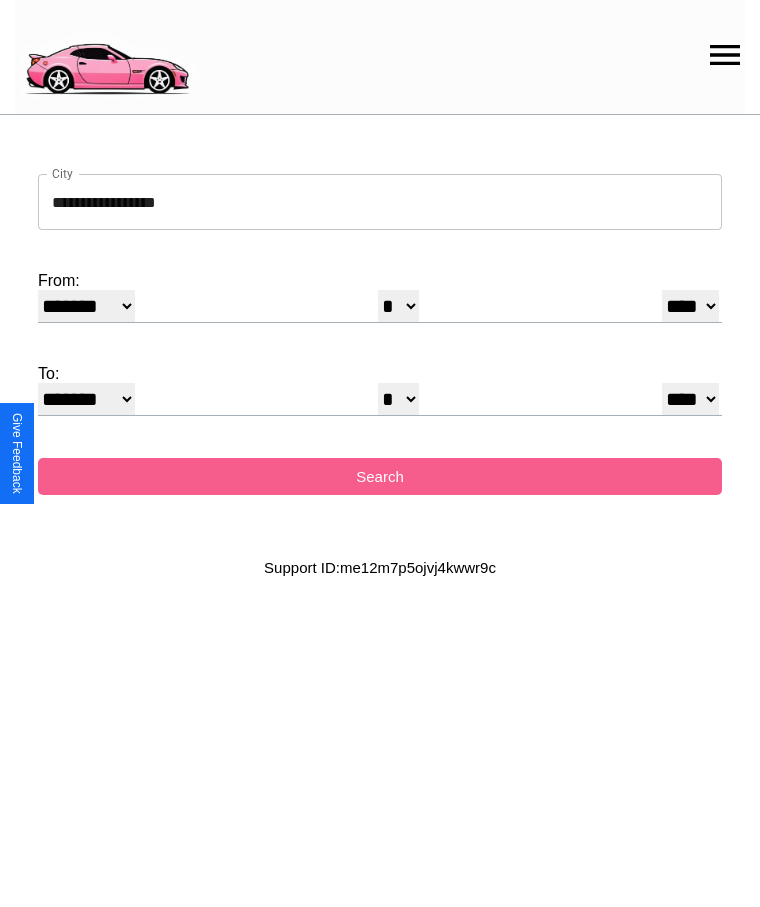 click on "******* ******** ***** ***** *** **** **** ****** ********* ******* ******** ********" at bounding box center [86, 306] 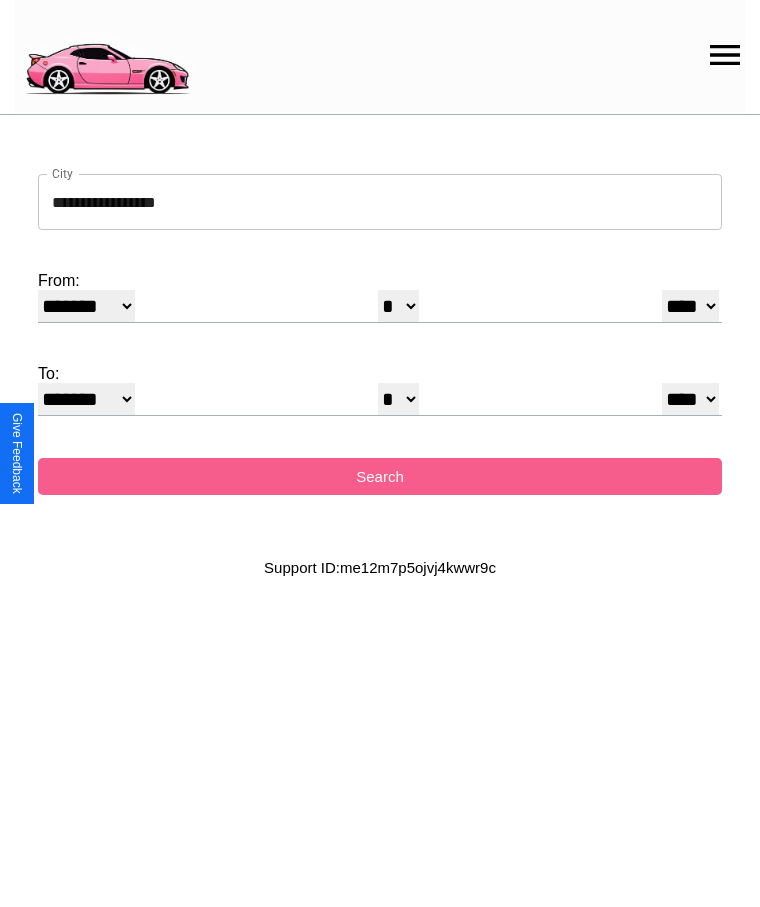 select on "*" 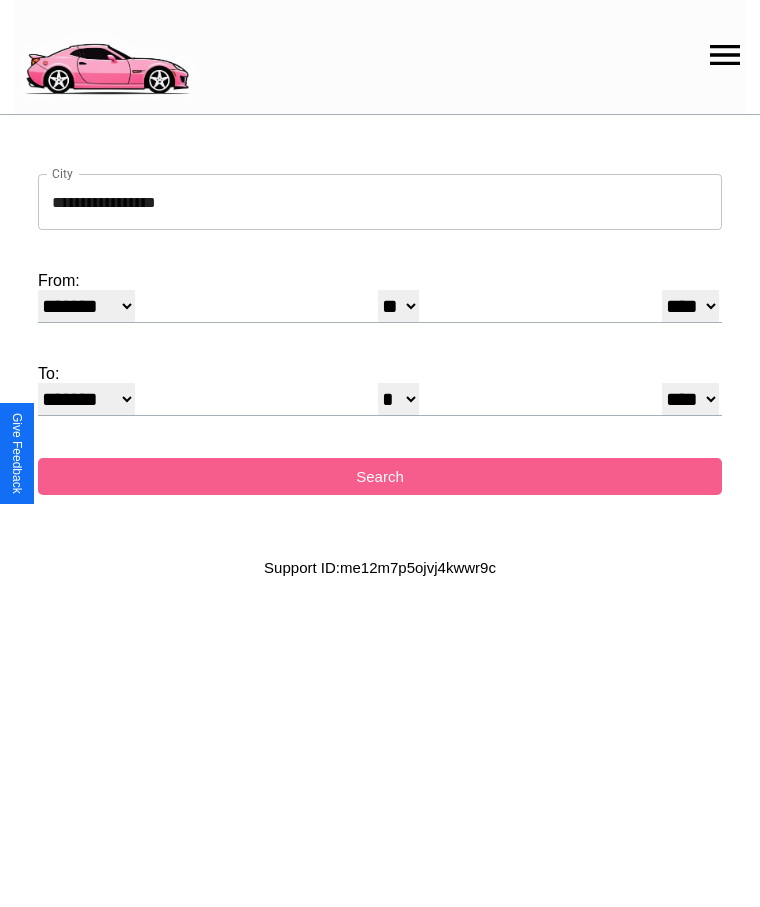 click on "**** **** **** **** **** **** **** **** **** ****" at bounding box center [690, 306] 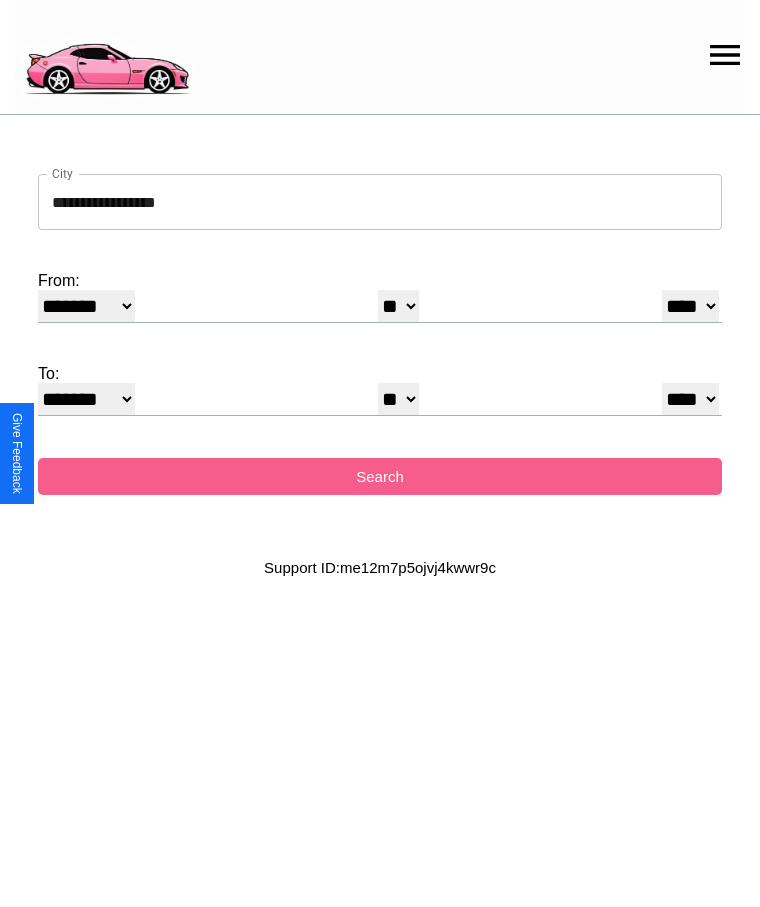click on "* * * * * * * * * ** ** ** ** ** ** ** ** ** ** ** ** ** ** ** ** ** ** ** ** ** **" at bounding box center (398, 399) 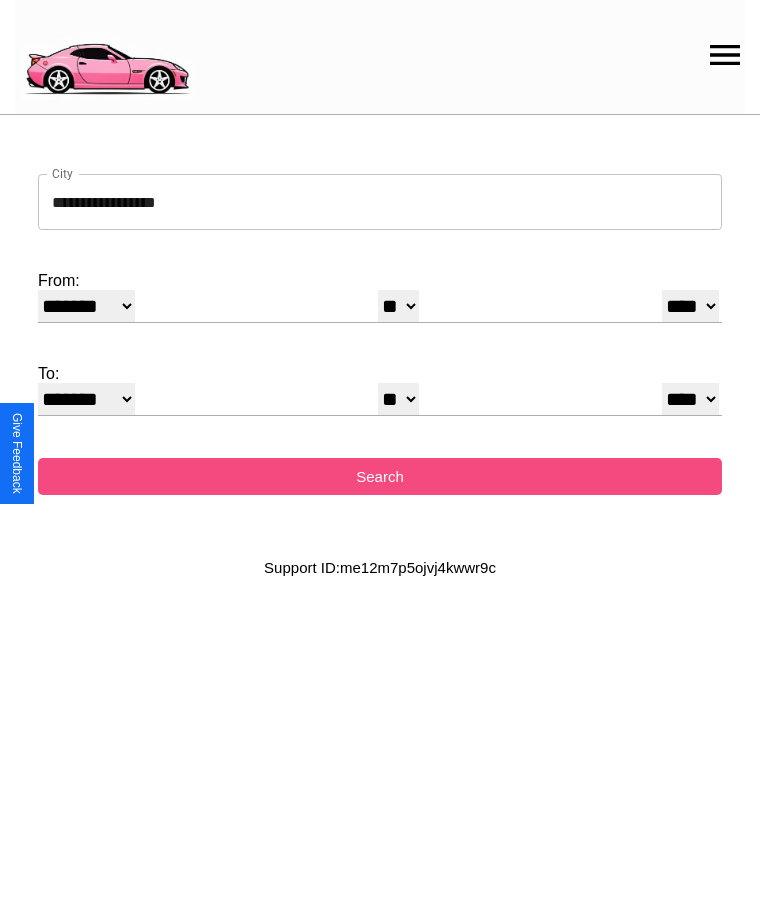 click on "Search" at bounding box center (380, 476) 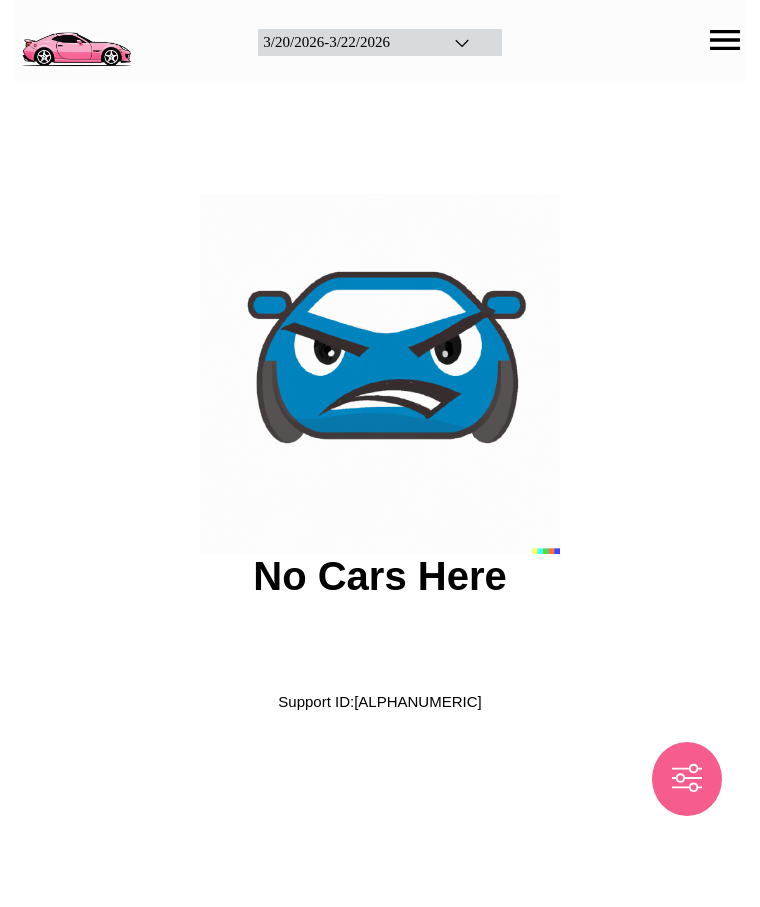 scroll, scrollTop: 0, scrollLeft: 0, axis: both 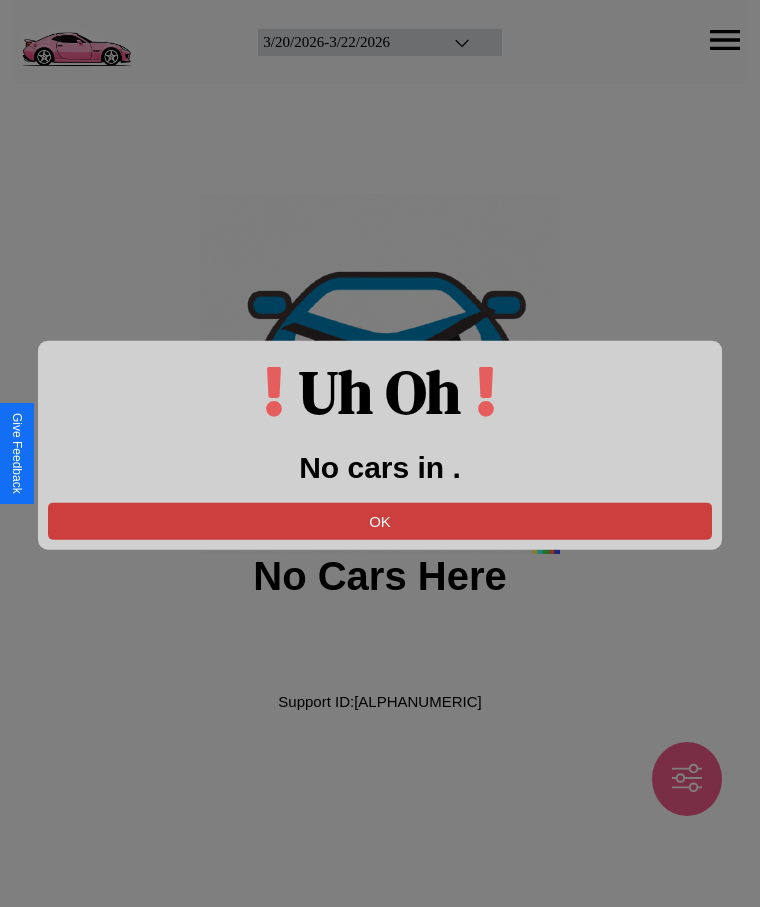 click on "OK" at bounding box center [380, 520] 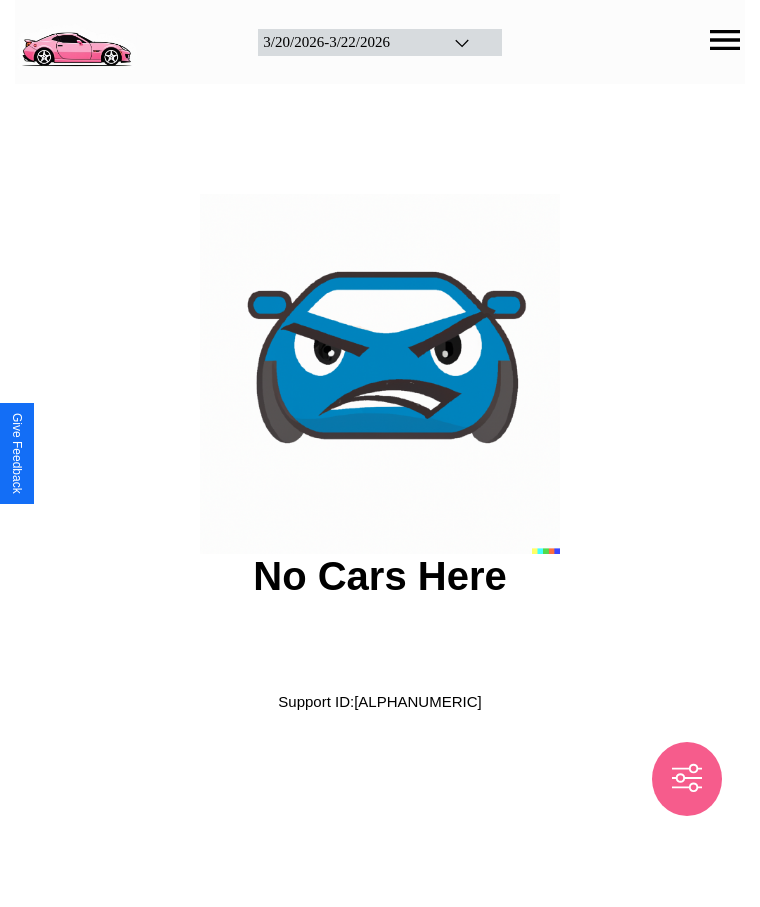 click at bounding box center (76, 40) 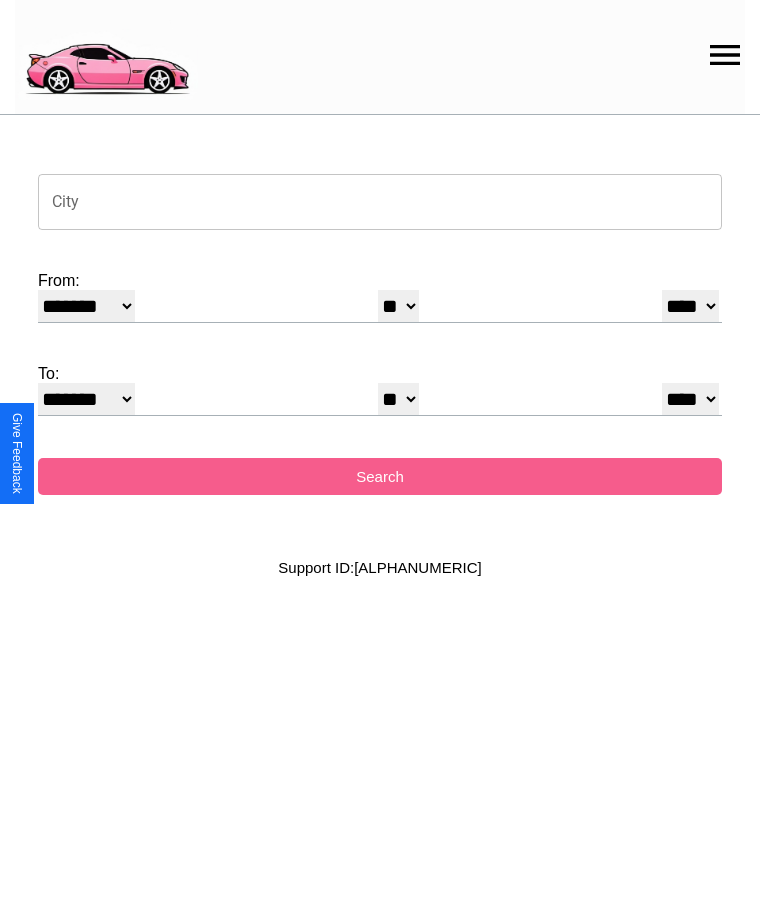 click 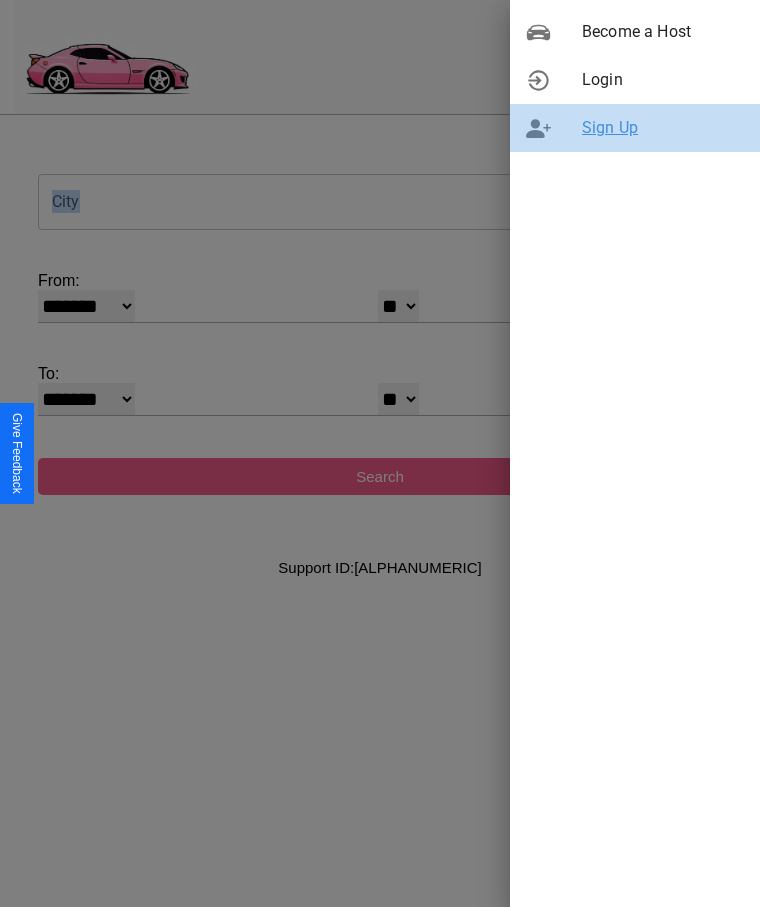 click on "Sign Up" at bounding box center (663, 128) 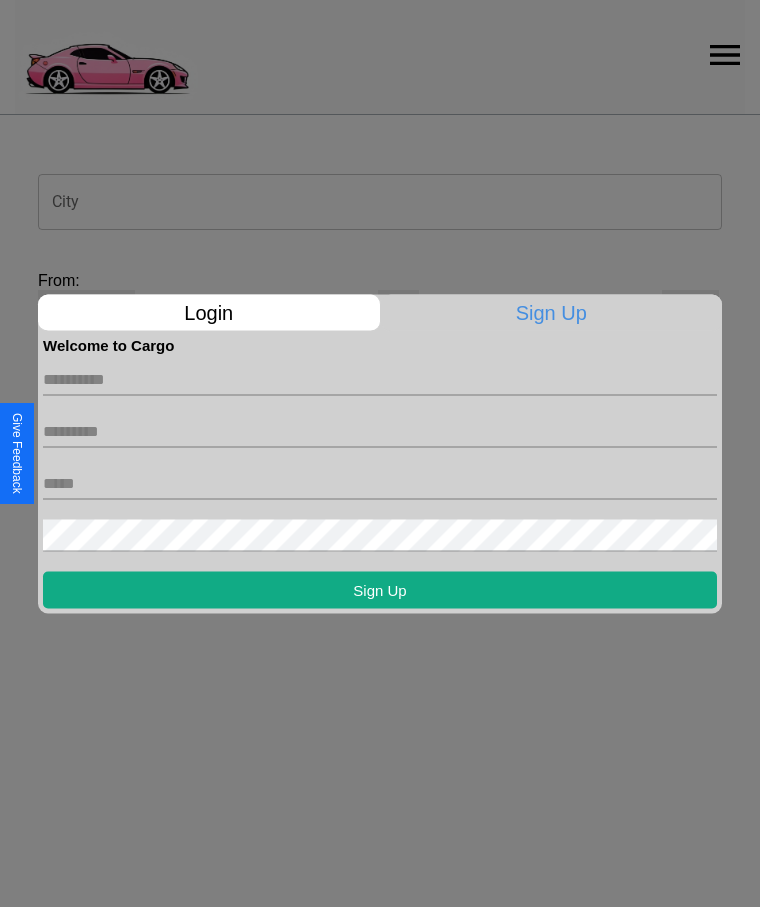 click at bounding box center [380, 379] 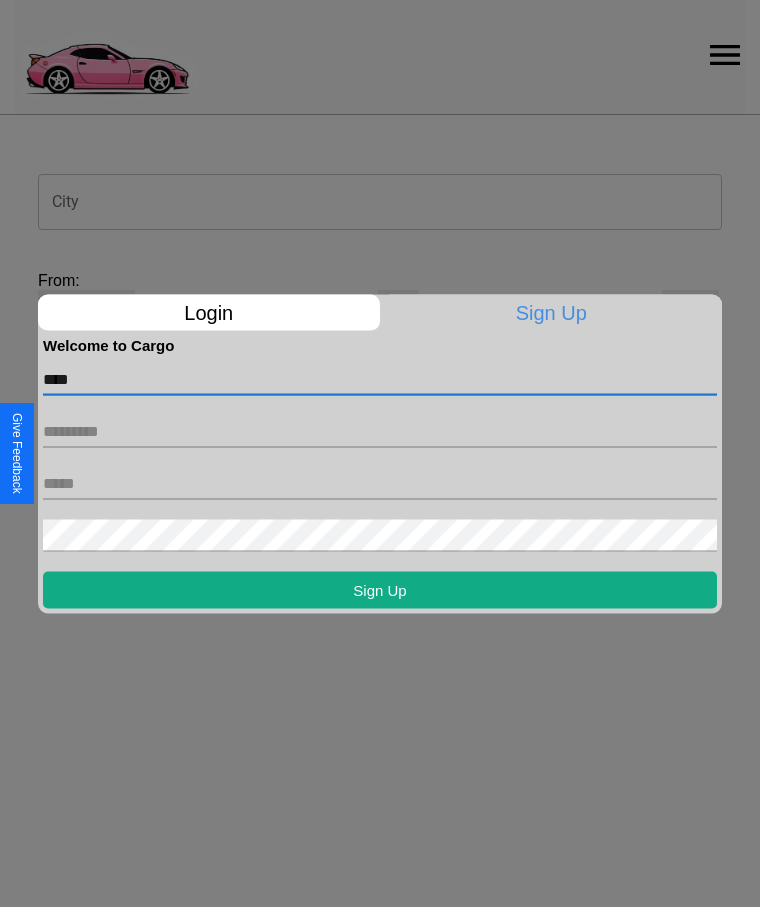 type on "****" 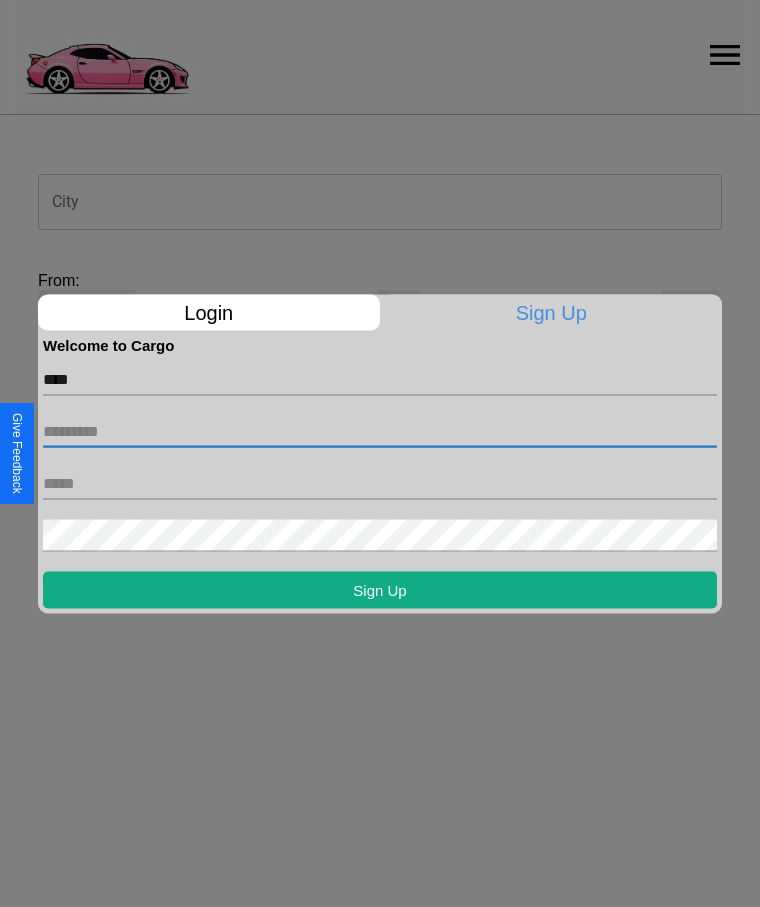 click at bounding box center (380, 431) 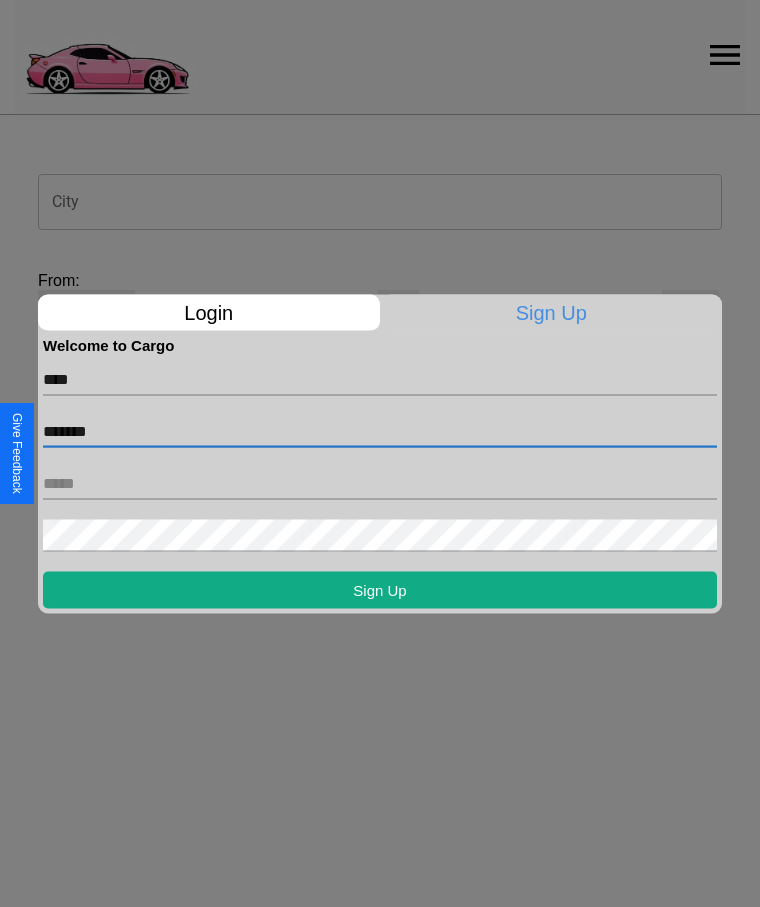 type on "*******" 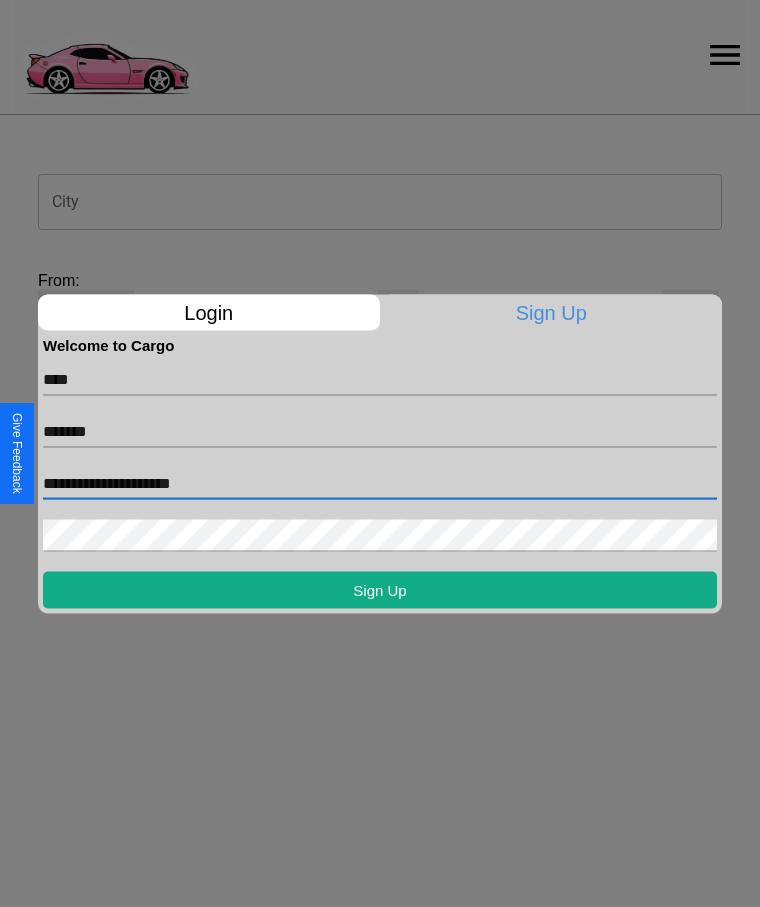 type on "**********" 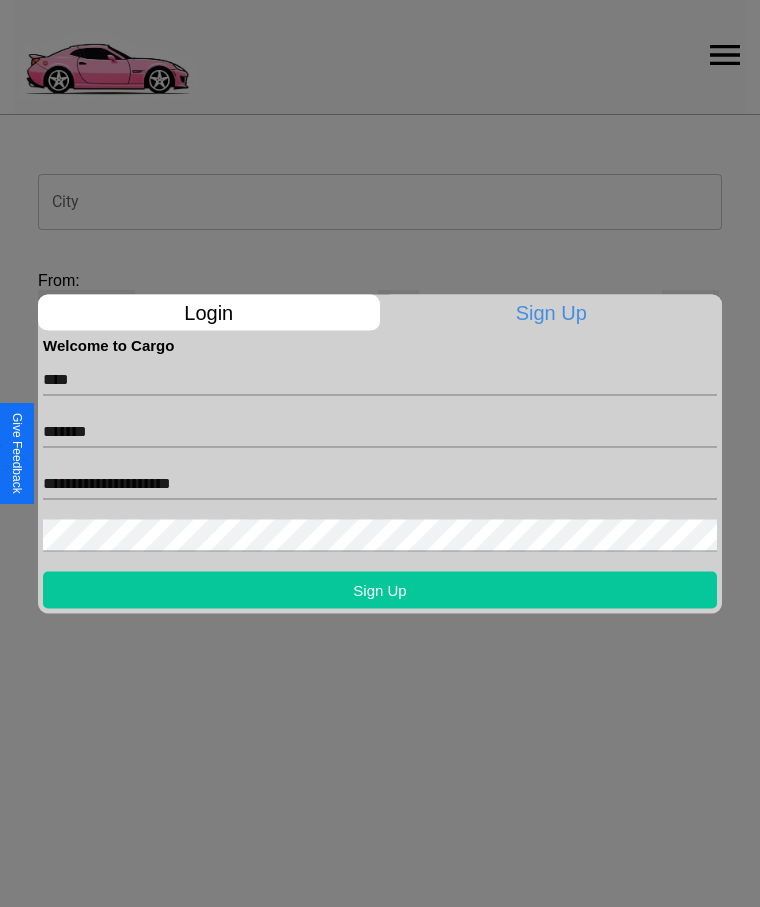 click on "Sign Up" at bounding box center [380, 589] 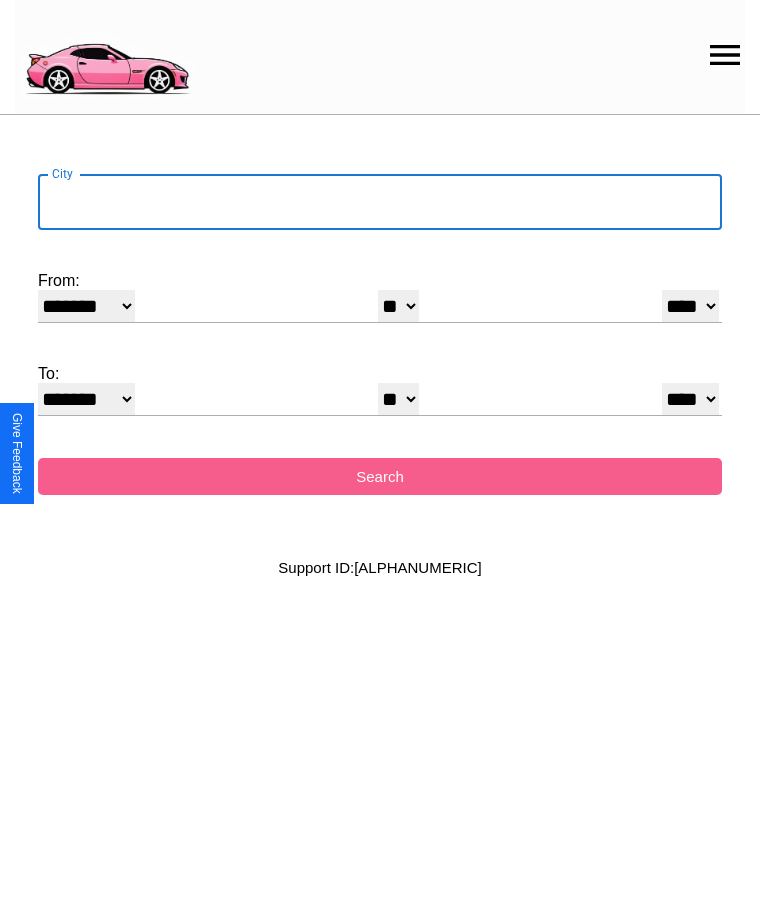 click on "City" at bounding box center (380, 202) 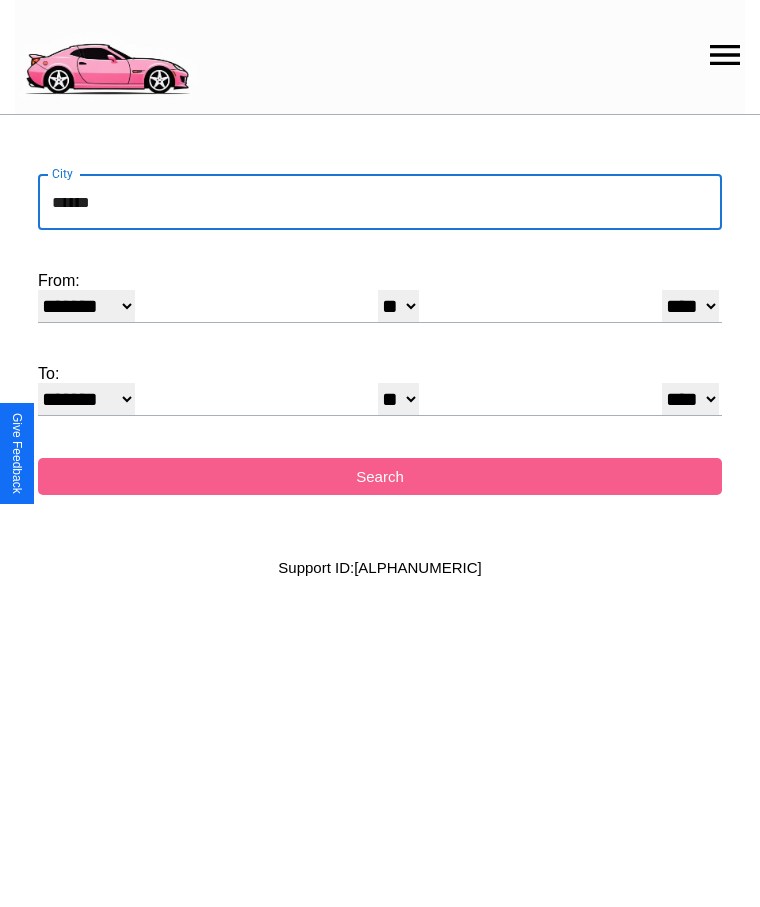 type on "******" 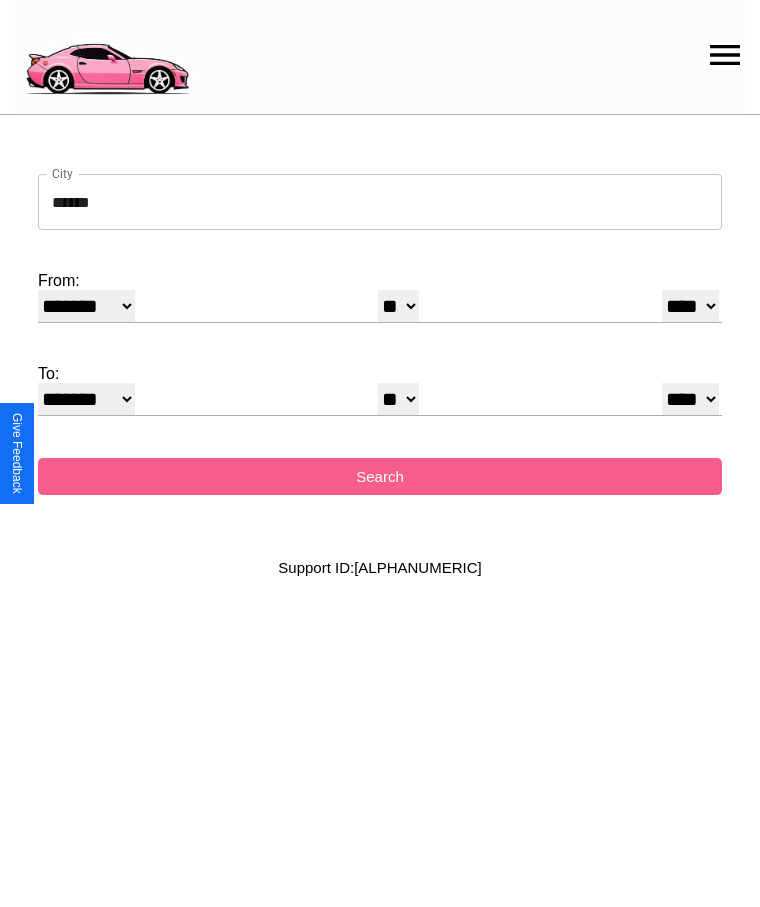 click on "******* ******** ***** ***** *** **** **** ****** ********* ******* ******** ********" at bounding box center (86, 306) 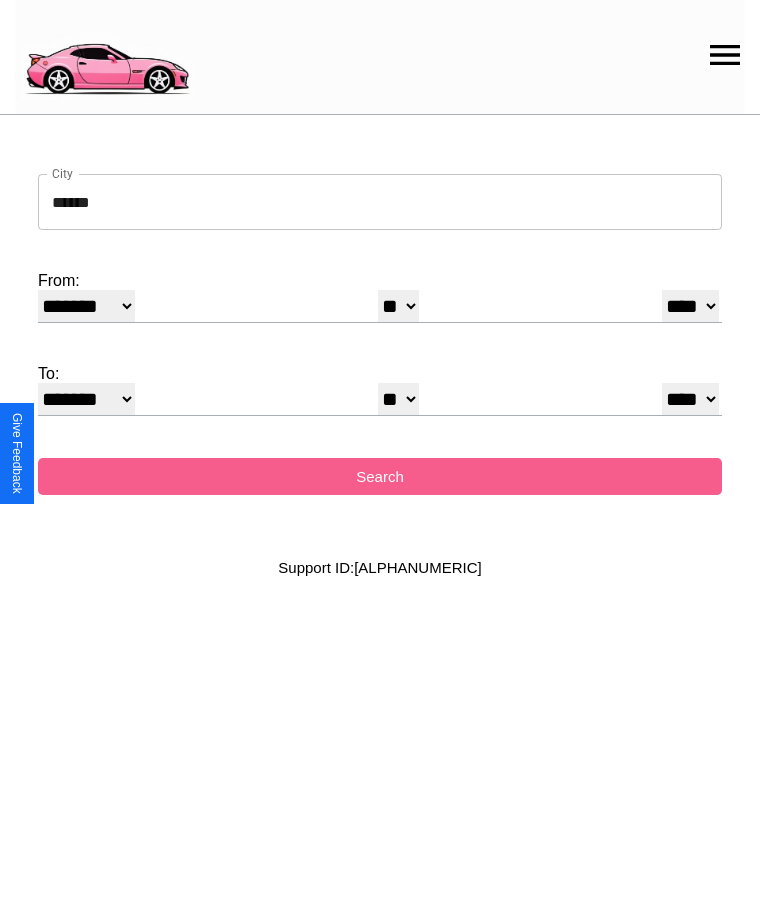 select on "*" 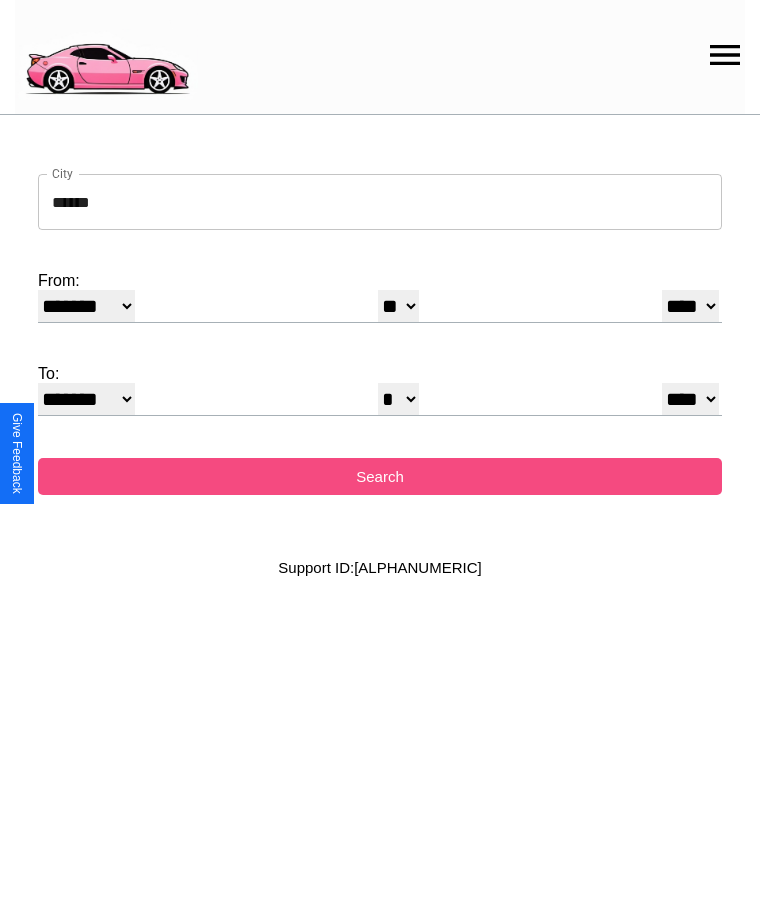 click on "Search" at bounding box center (380, 476) 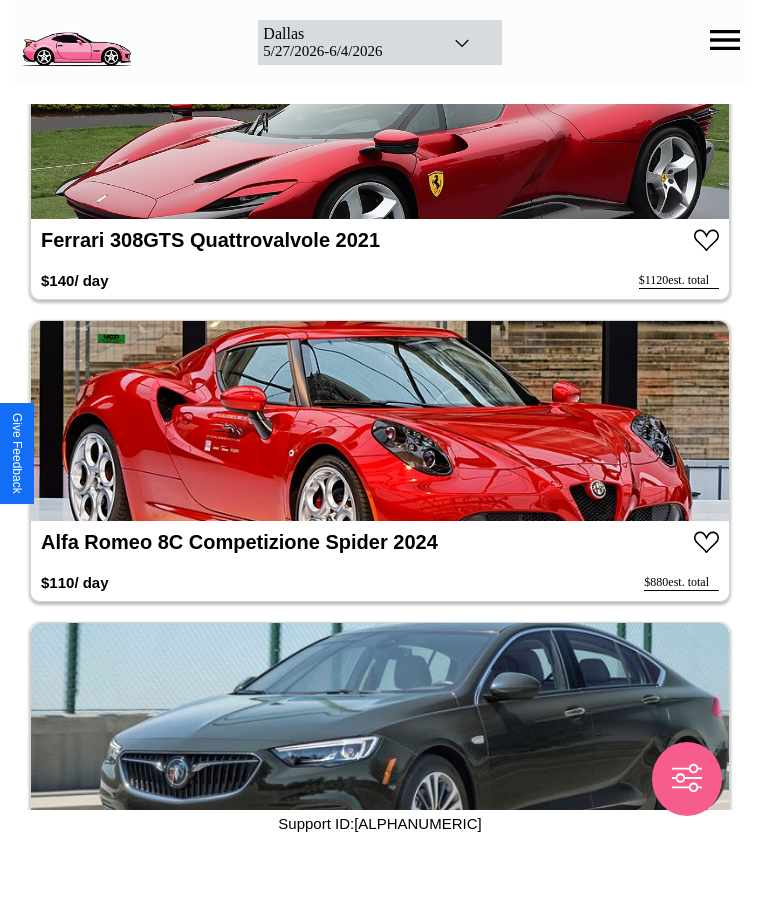 scroll, scrollTop: 12502, scrollLeft: 0, axis: vertical 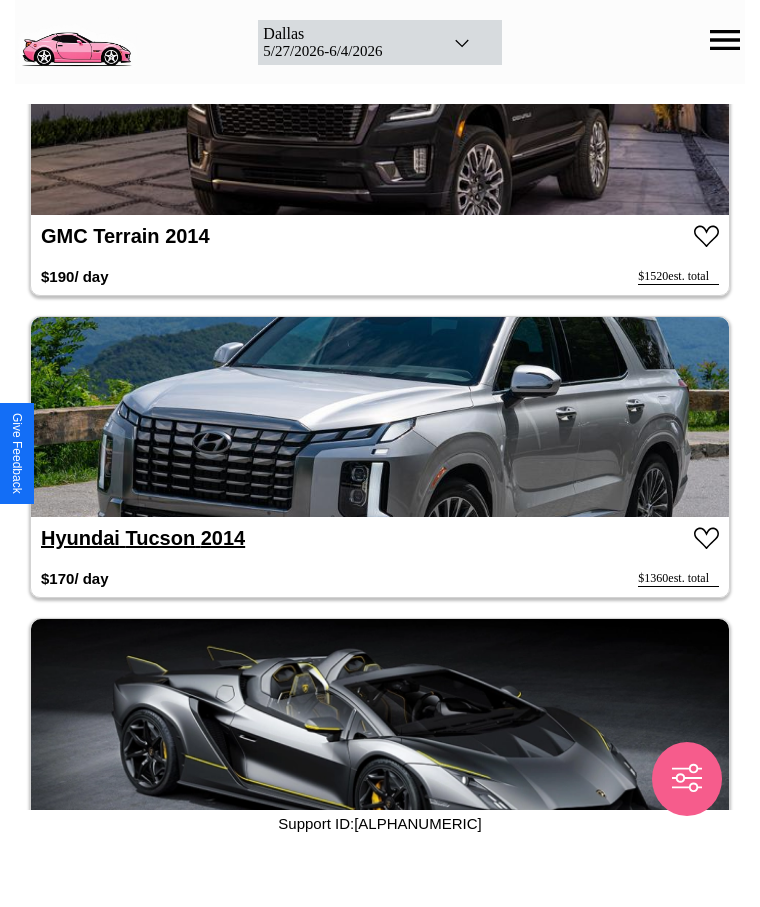 click on "Hyundai   Tucson   2014" at bounding box center (143, 538) 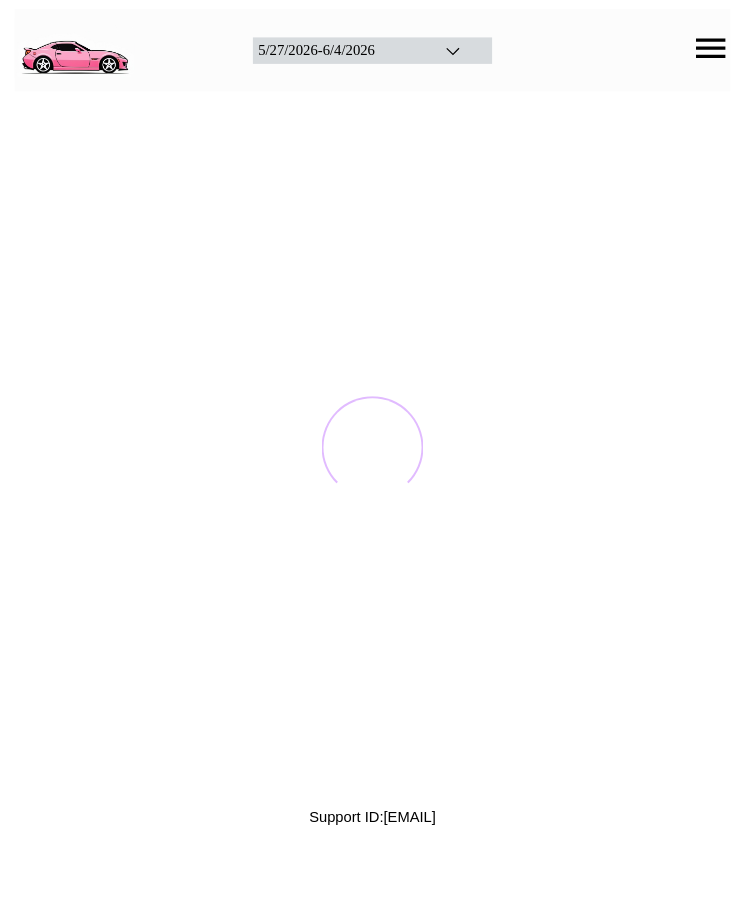 scroll, scrollTop: 0, scrollLeft: 0, axis: both 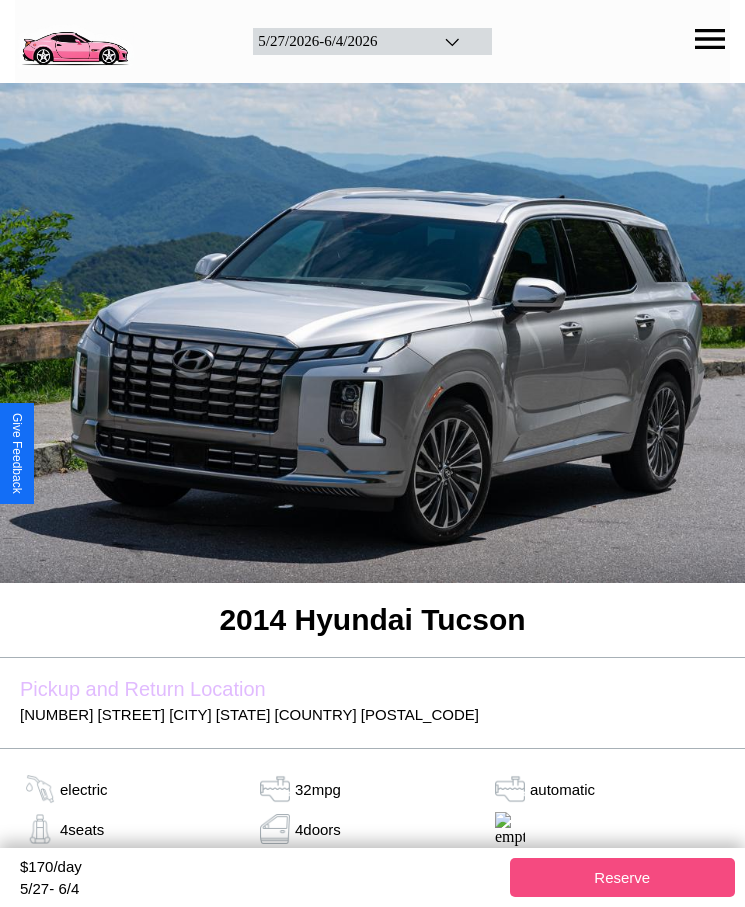 click on "Reserve" at bounding box center (623, 877) 